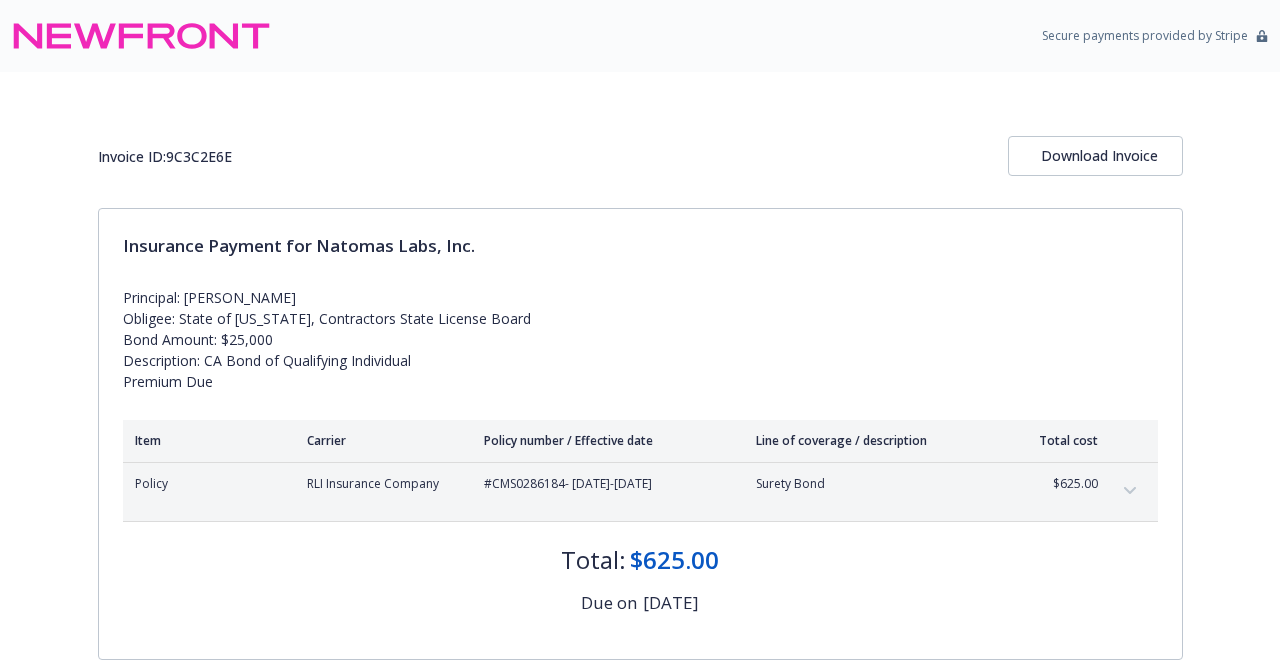 scroll, scrollTop: 0, scrollLeft: 0, axis: both 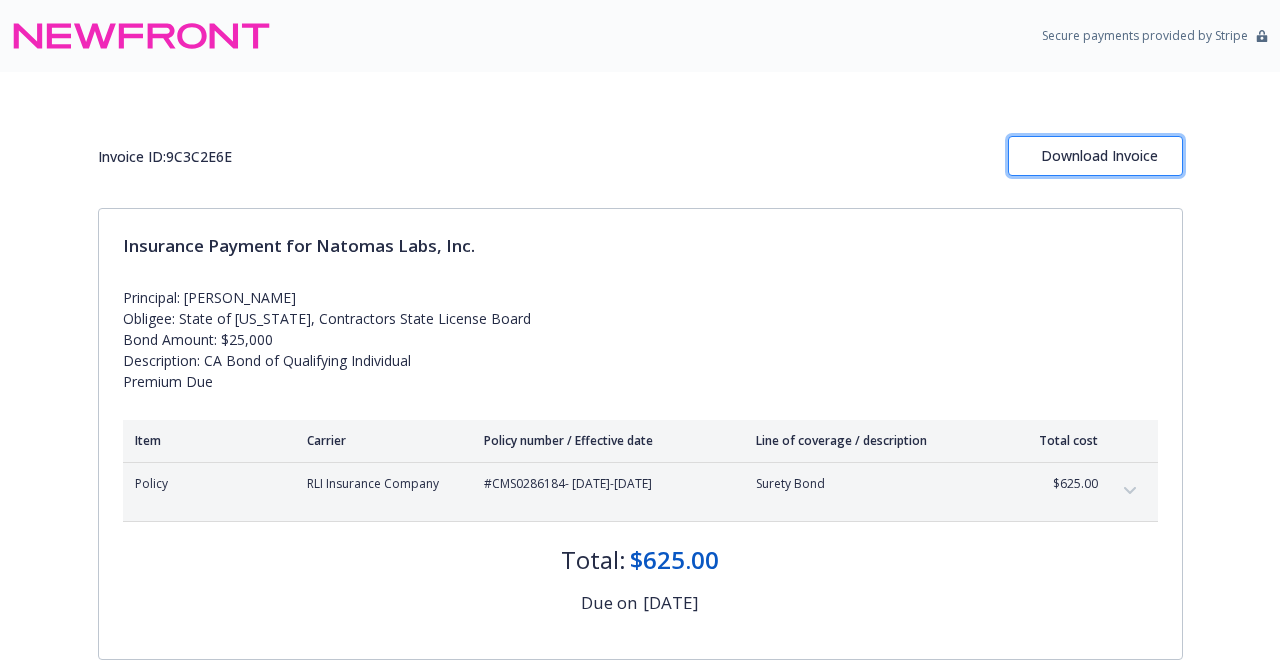 click on "Download Invoice" at bounding box center [1095, 156] 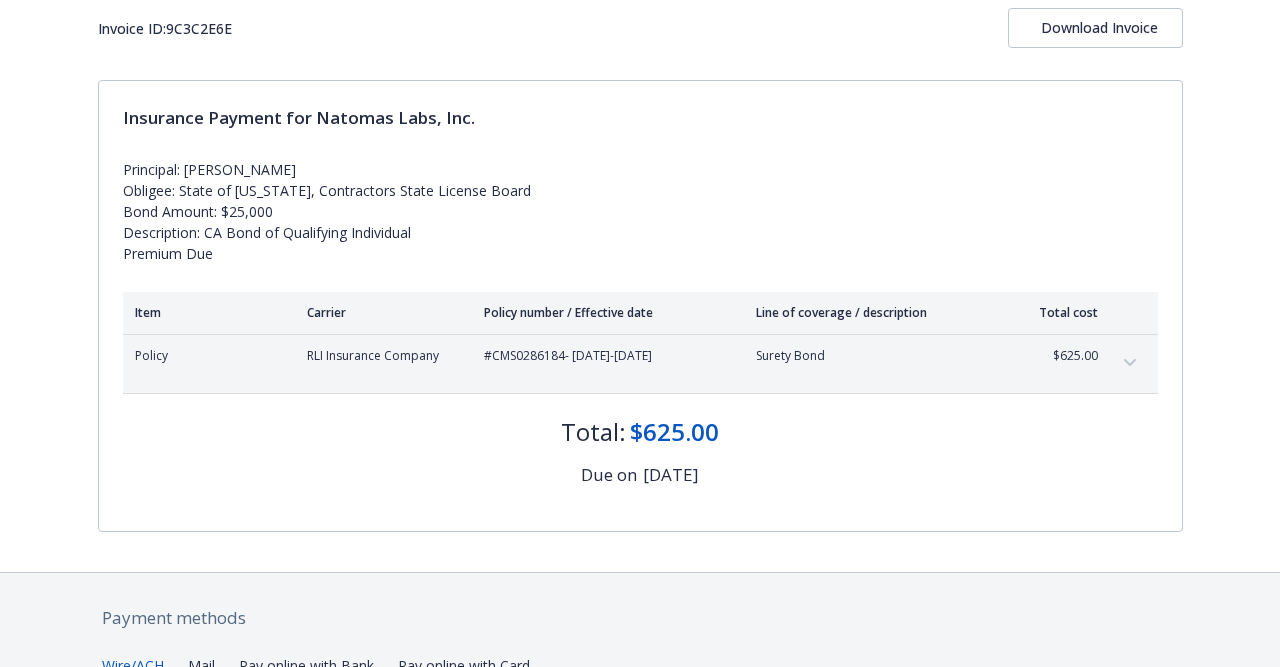 scroll, scrollTop: 26, scrollLeft: 0, axis: vertical 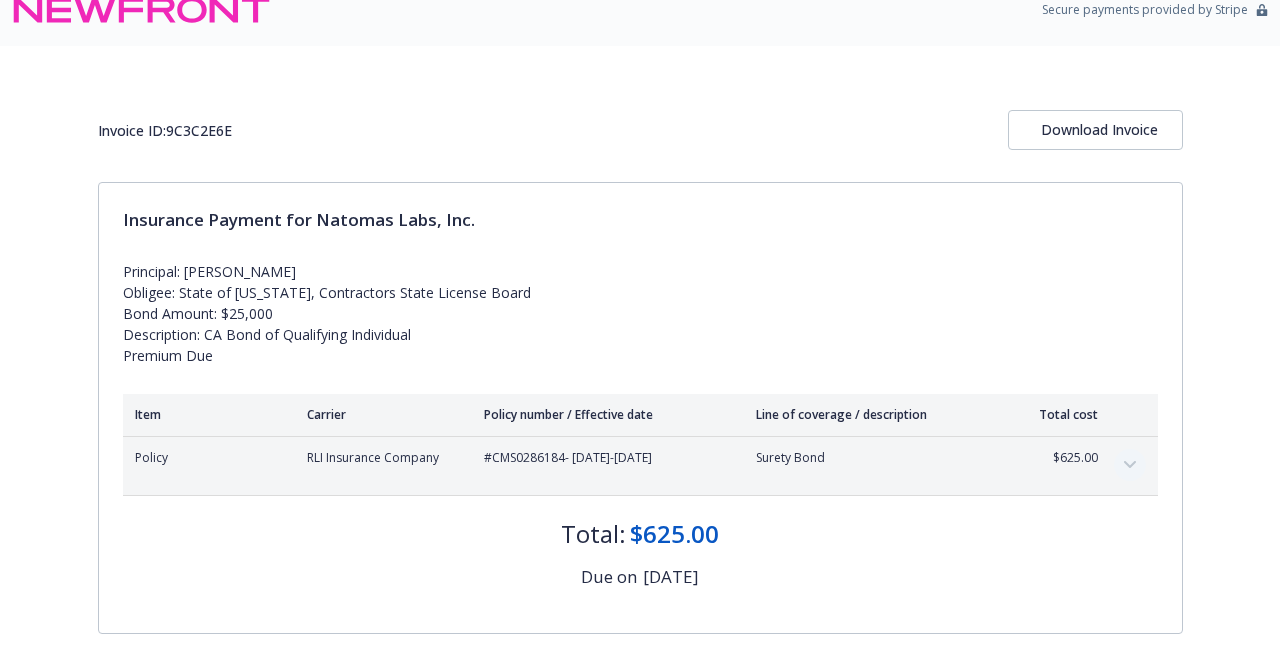click 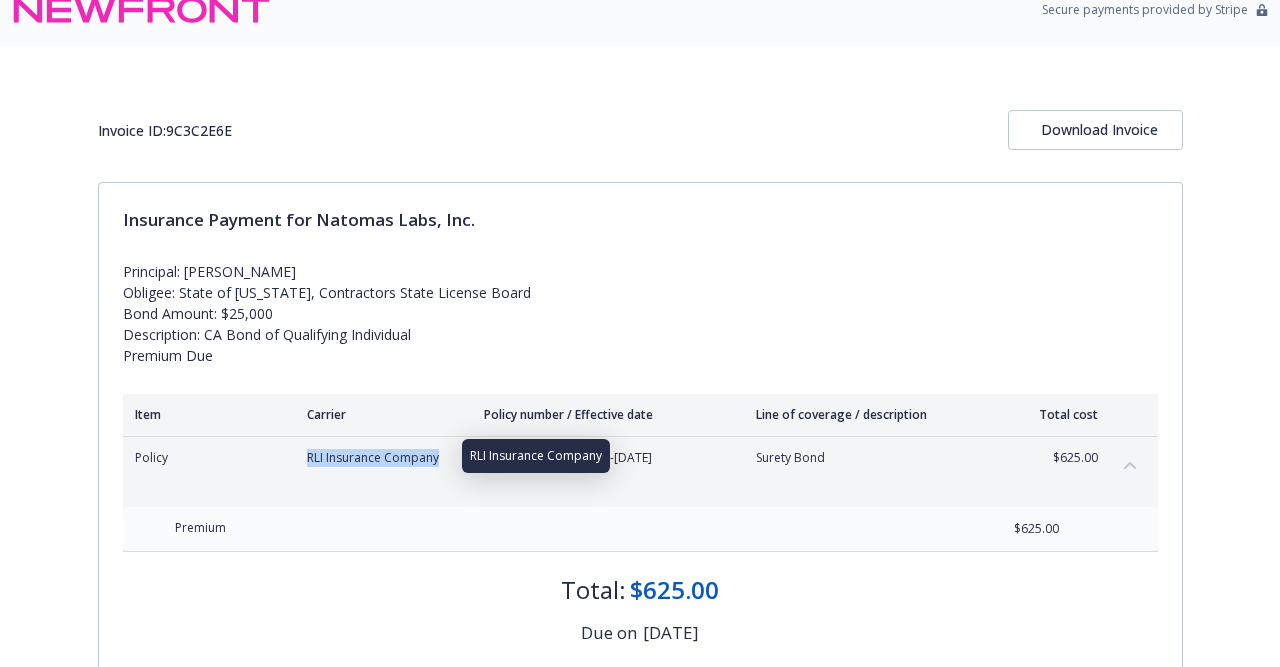 drag, startPoint x: 303, startPoint y: 455, endPoint x: 437, endPoint y: 464, distance: 134.3019 